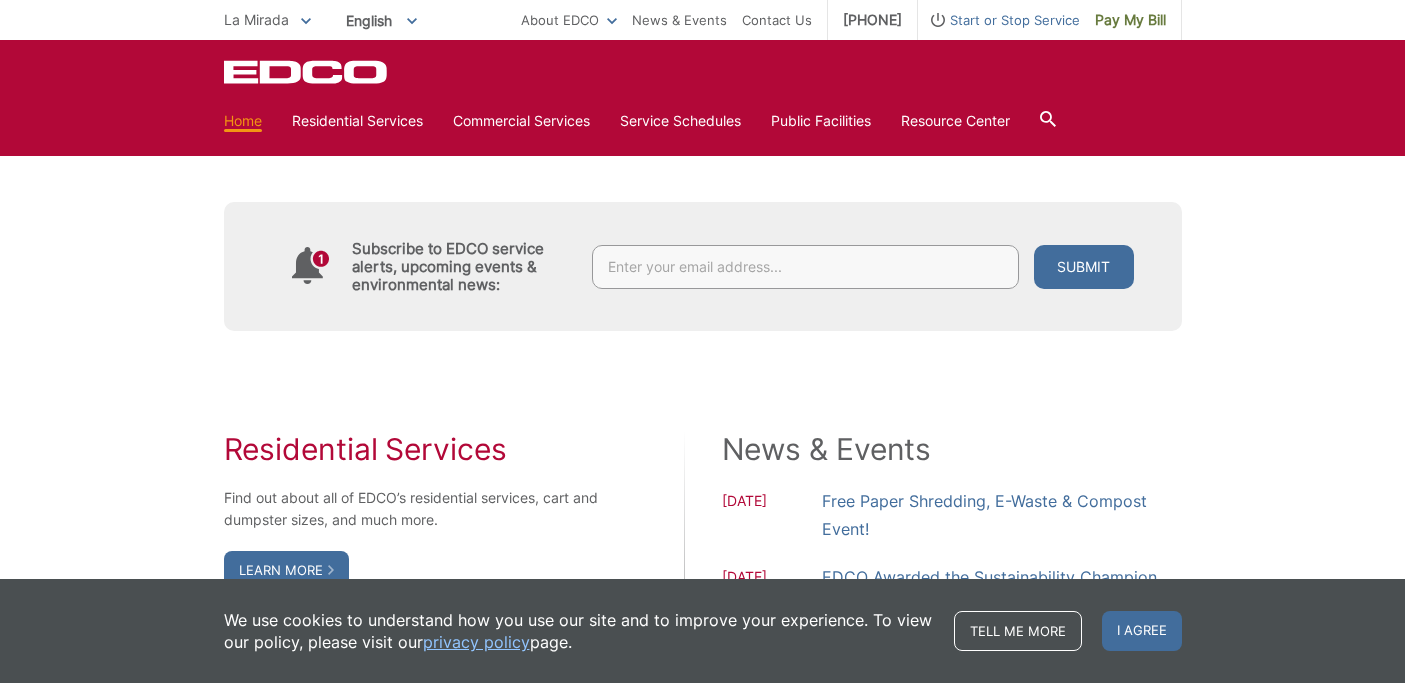 scroll, scrollTop: 901, scrollLeft: 0, axis: vertical 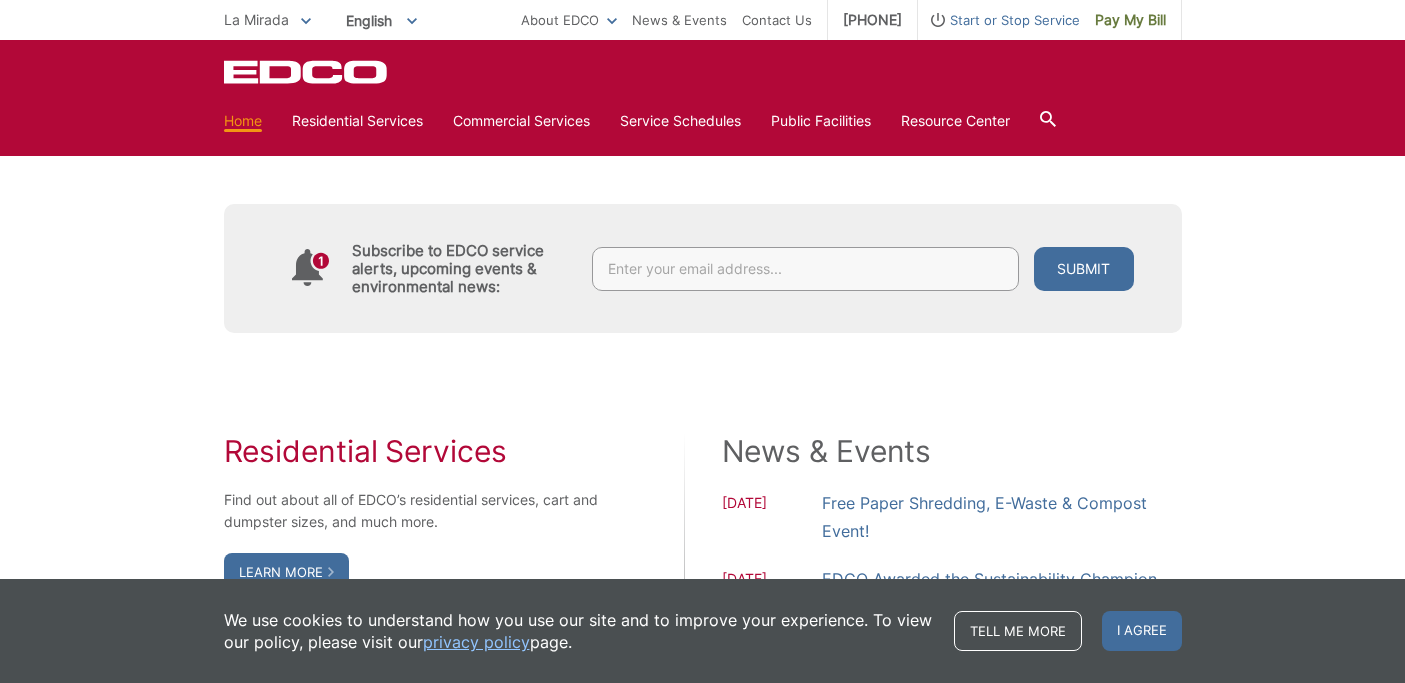 click on "Pay Your Bill" at bounding box center [313, -30] 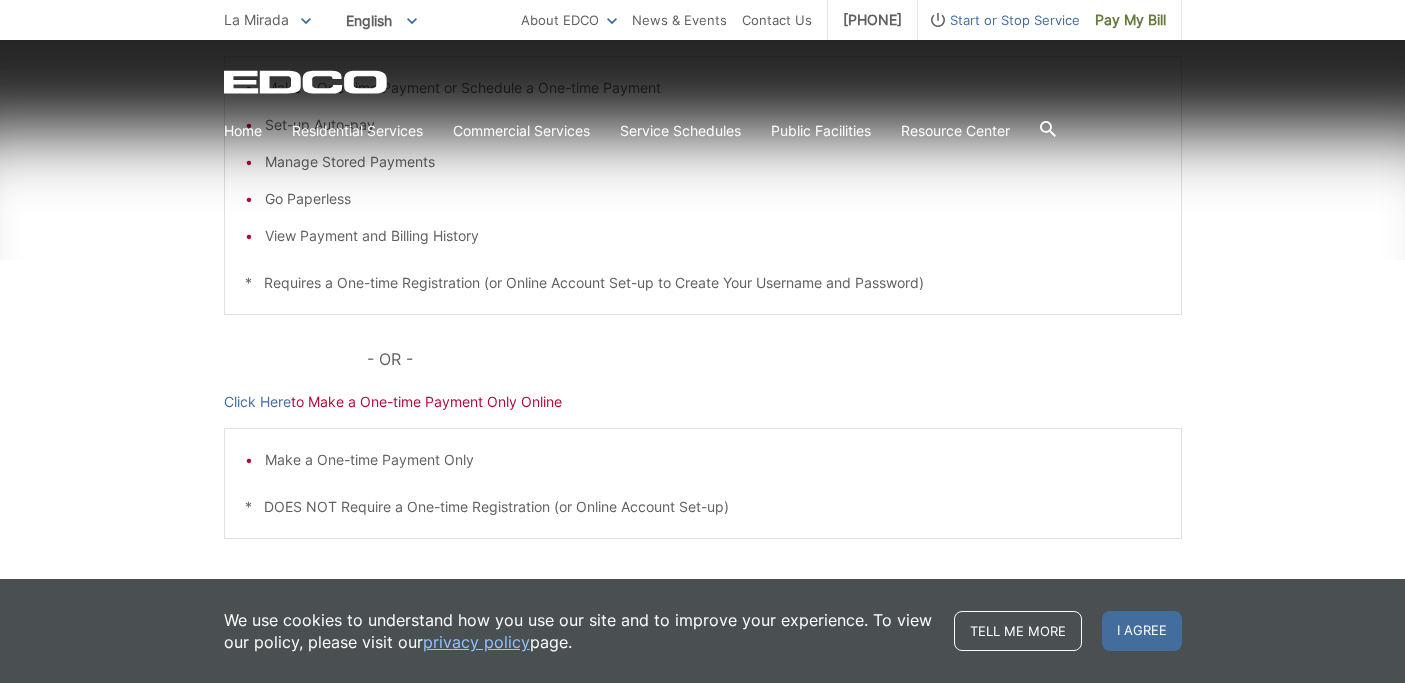 scroll, scrollTop: 739, scrollLeft: 0, axis: vertical 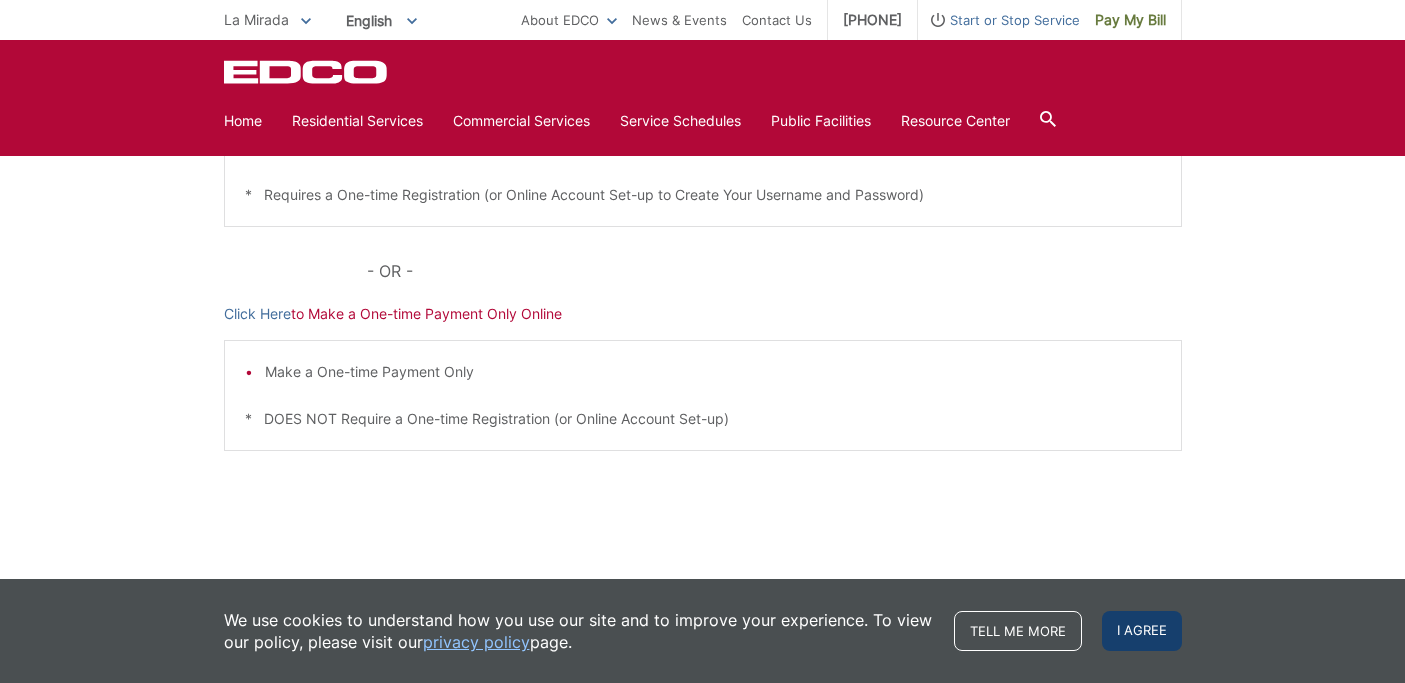 click on "I agree" at bounding box center [1142, 631] 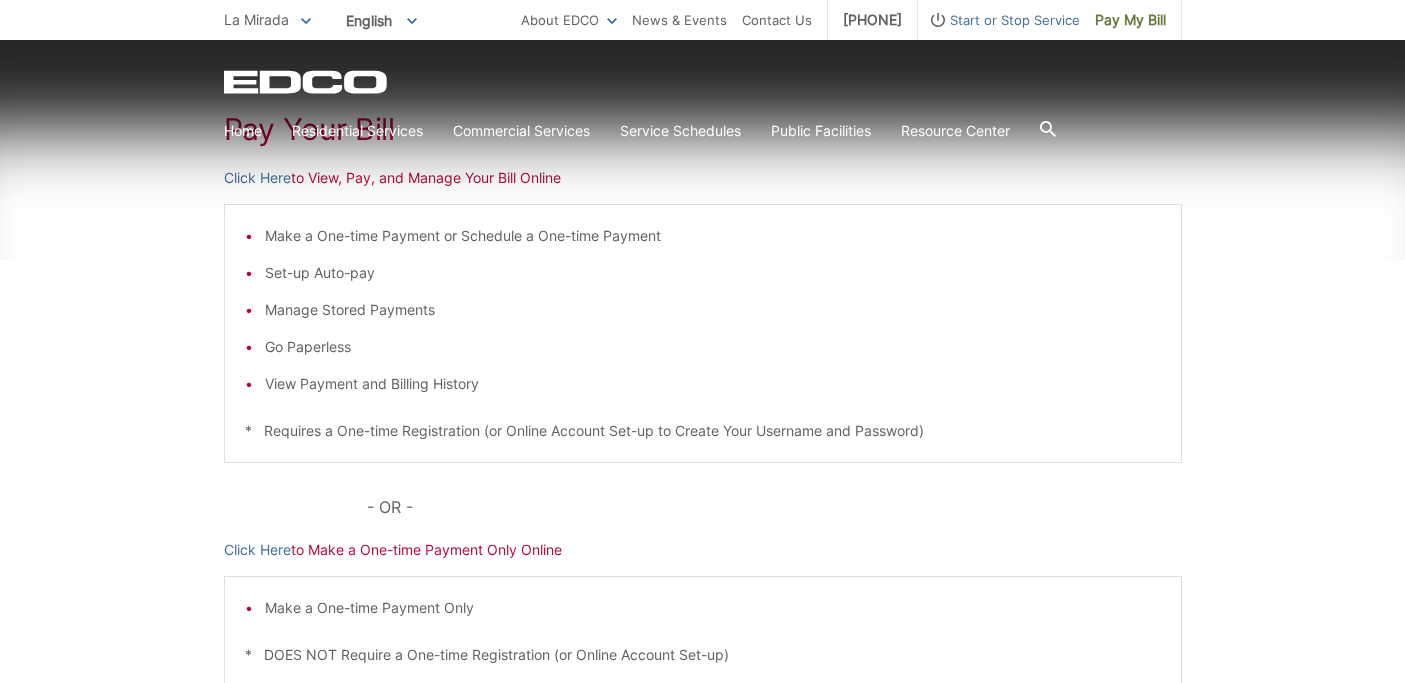 scroll, scrollTop: 387, scrollLeft: 0, axis: vertical 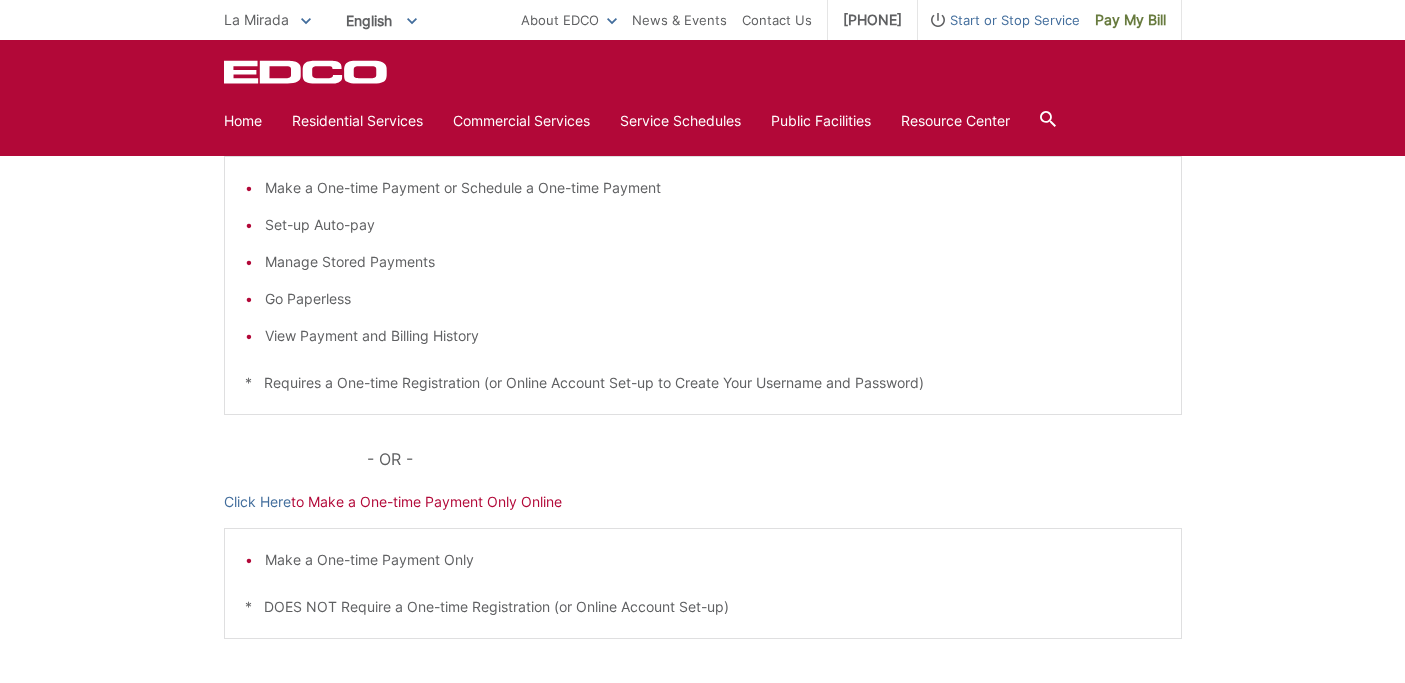 click on "Click Here  to View, Pay, and Manage Your Bill Online" at bounding box center [703, 130] 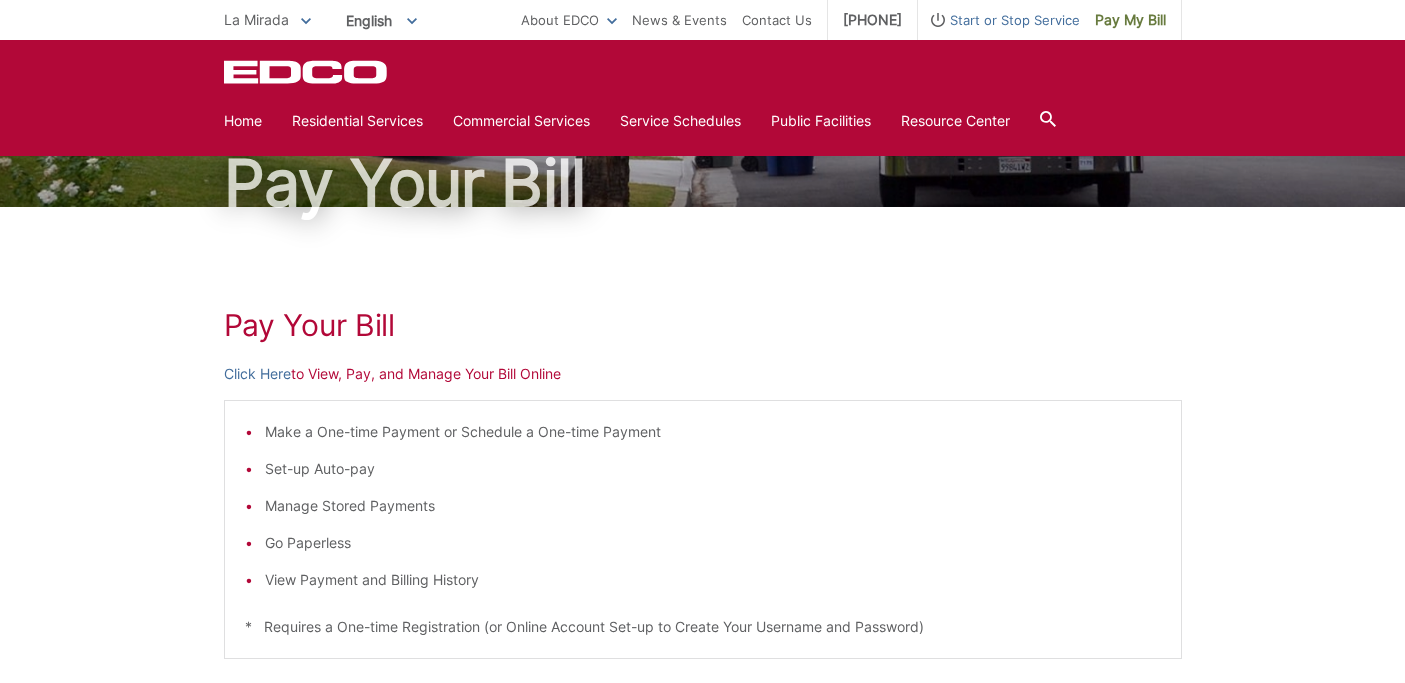 scroll, scrollTop: 94, scrollLeft: 0, axis: vertical 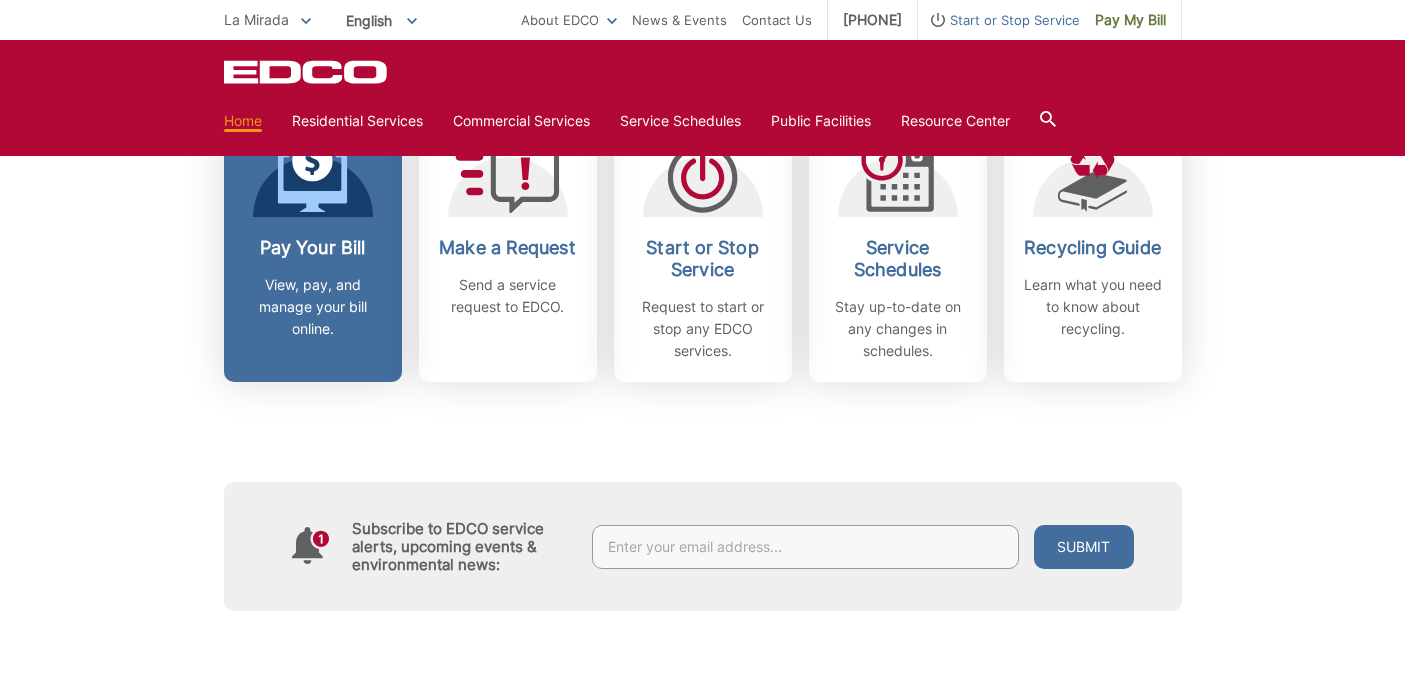 click on "Pay Your Bill" at bounding box center [313, 248] 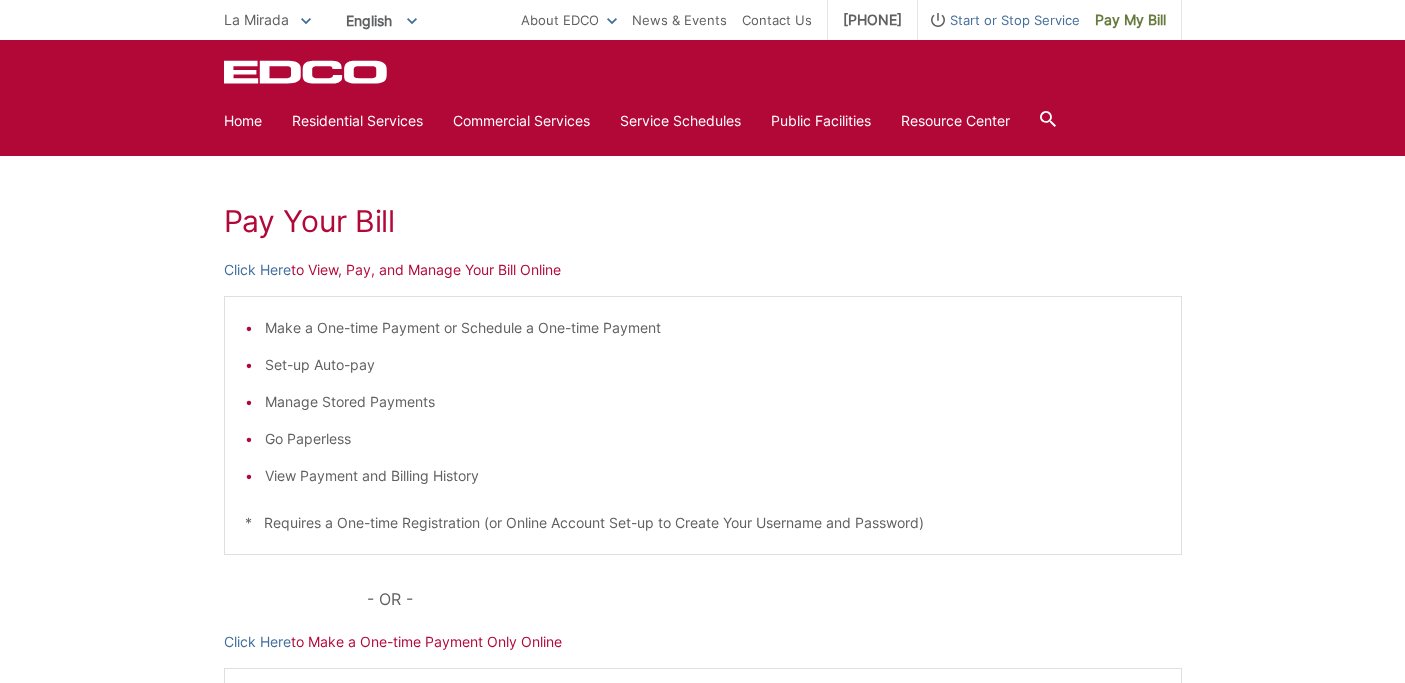 scroll, scrollTop: 189, scrollLeft: 0, axis: vertical 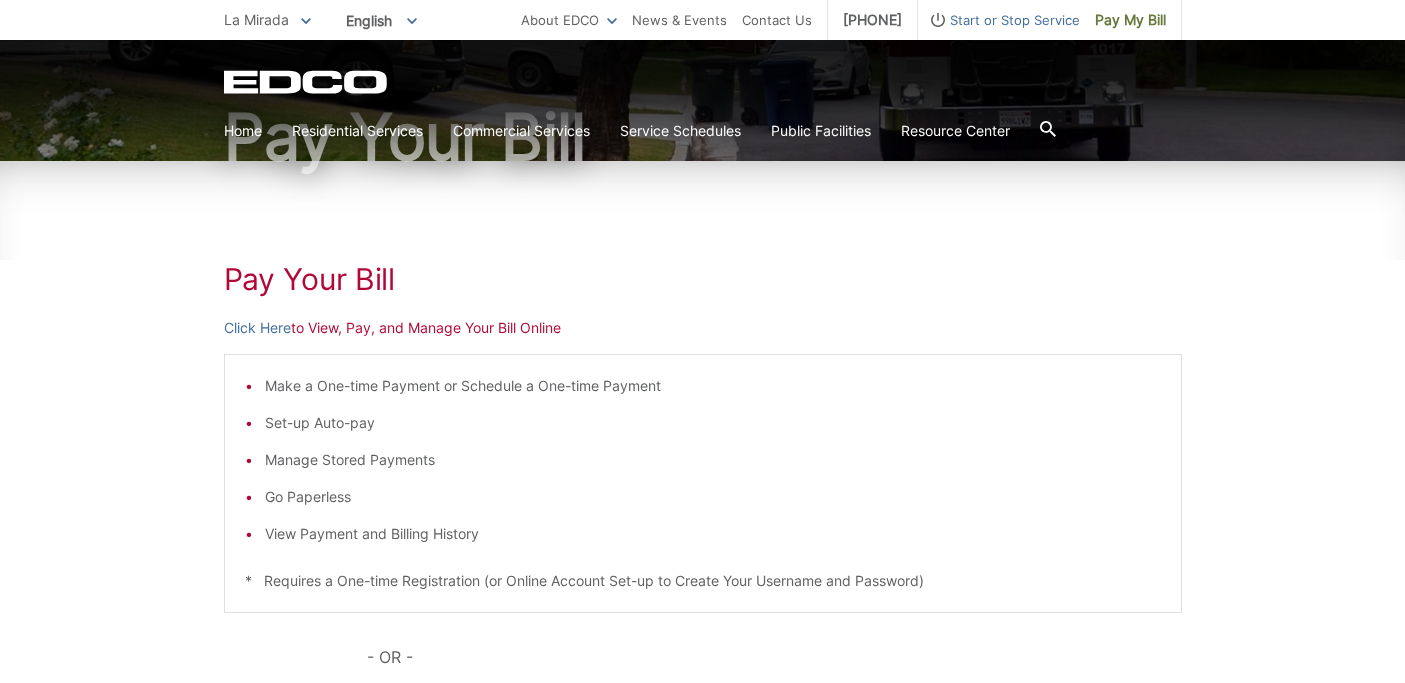 click on "Click Here  to View, Pay, and Manage Your Bill Online" at bounding box center [703, 328] 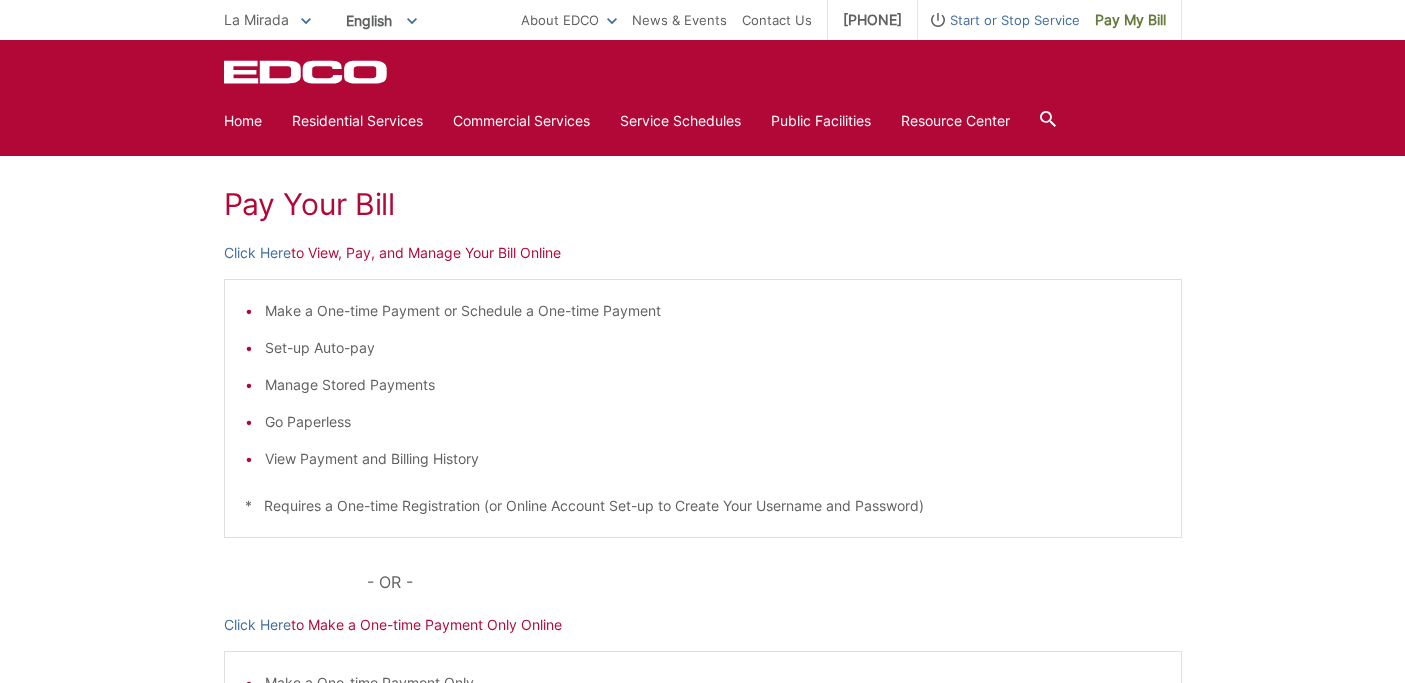 scroll, scrollTop: 245, scrollLeft: 0, axis: vertical 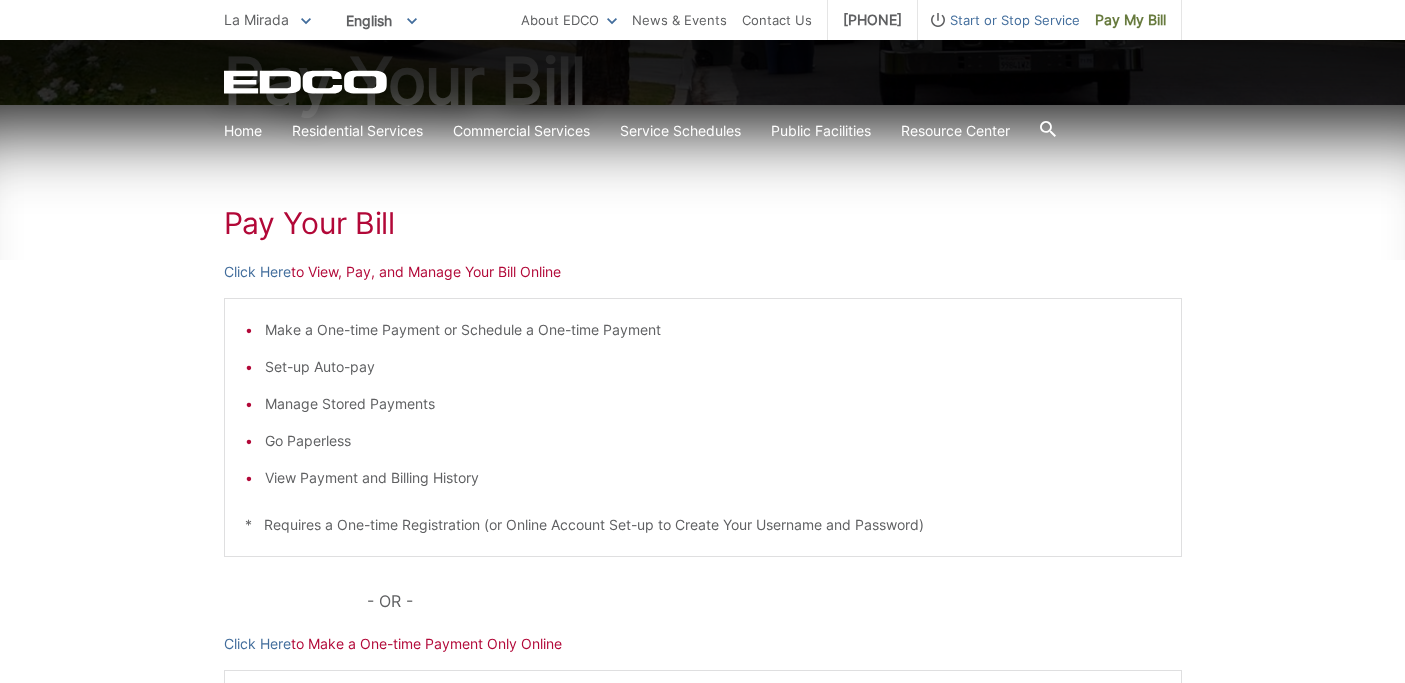 click on "EDCO Logo" 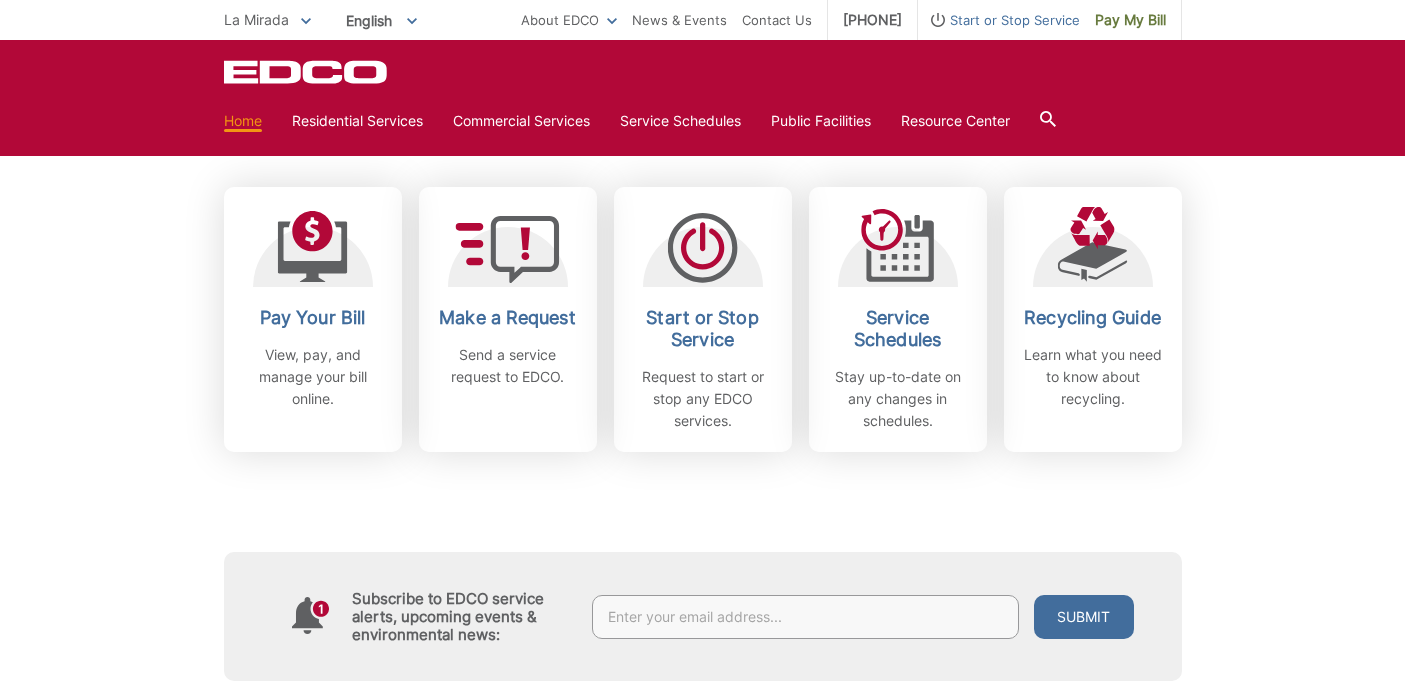 scroll, scrollTop: 582, scrollLeft: 0, axis: vertical 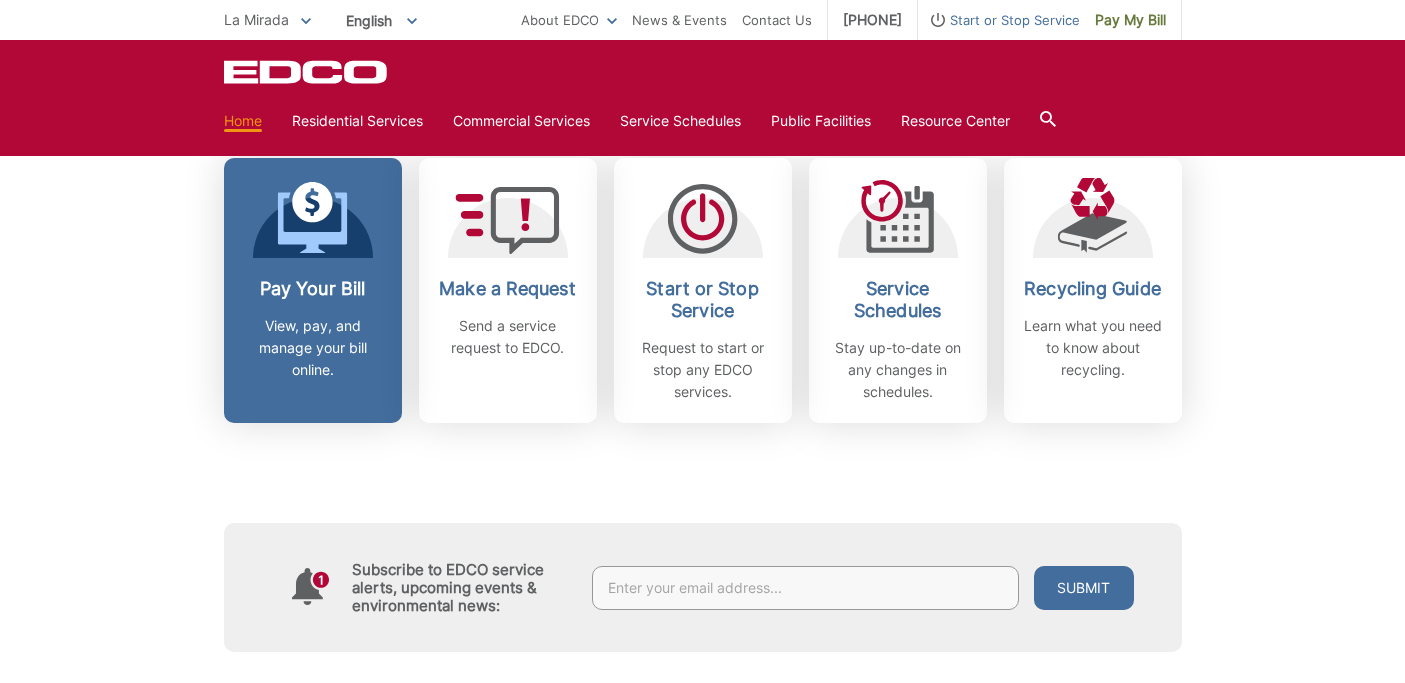 click on "Pay Your Bill" at bounding box center [313, 289] 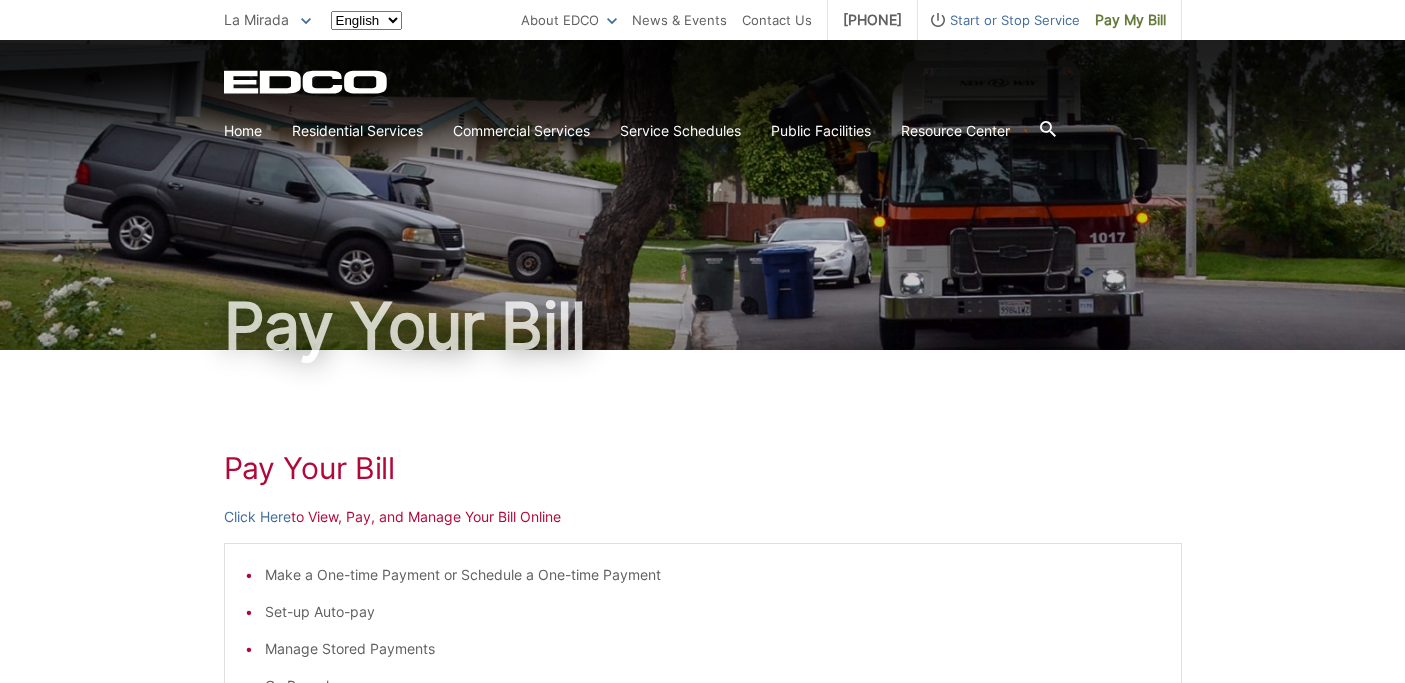 scroll, scrollTop: 0, scrollLeft: 0, axis: both 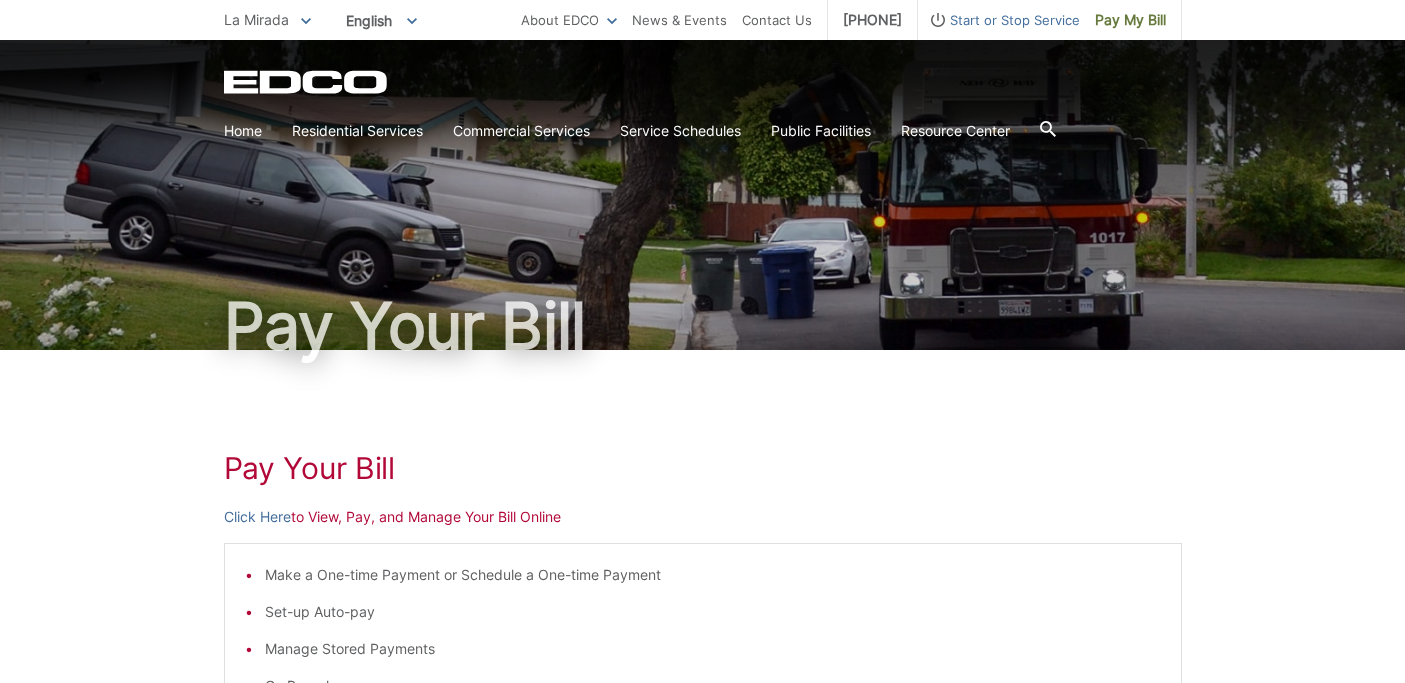 click on "Click Here  to View, Pay, and Manage Your Bill Online" at bounding box center (703, 517) 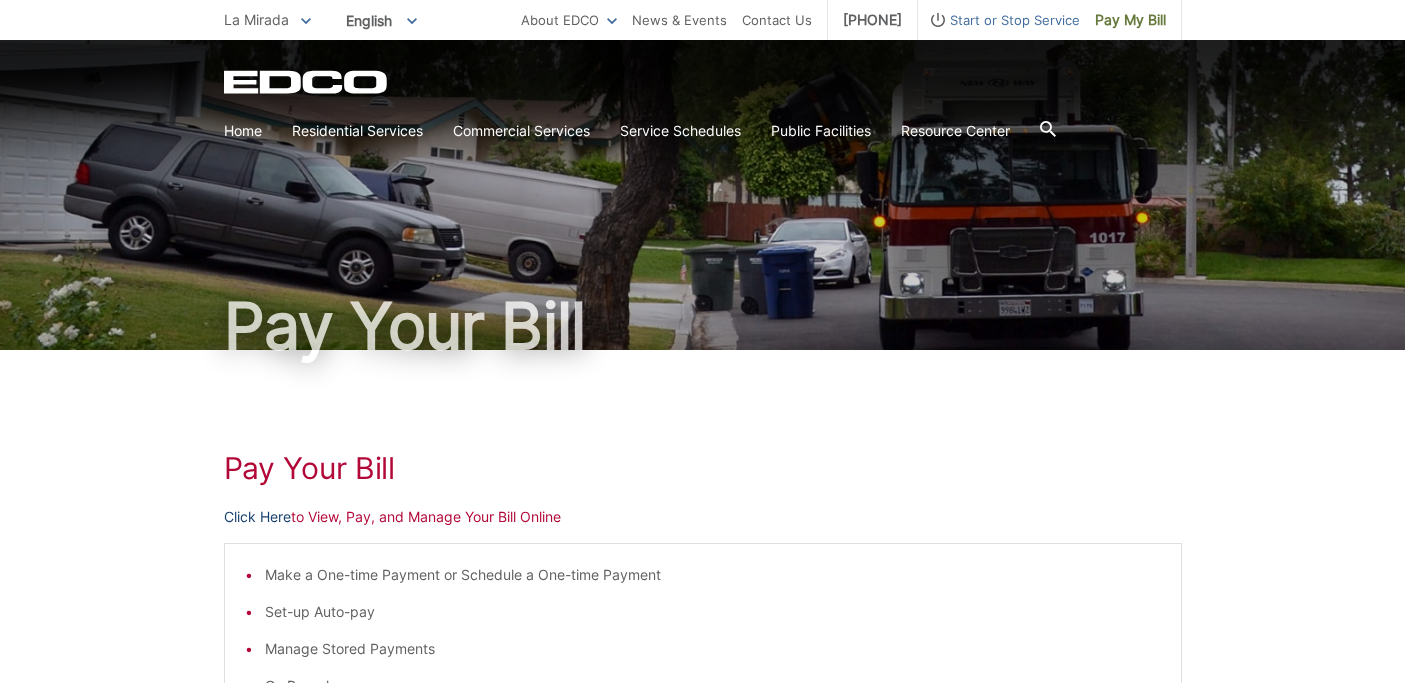 click on "Click Here" at bounding box center [257, 517] 